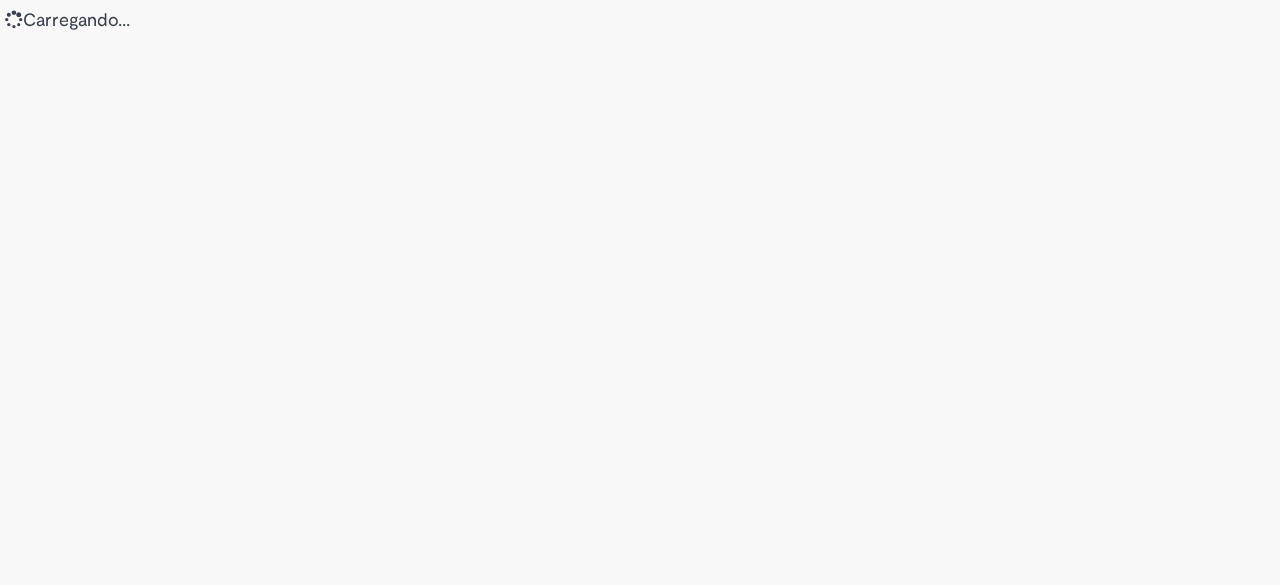 scroll, scrollTop: 0, scrollLeft: 0, axis: both 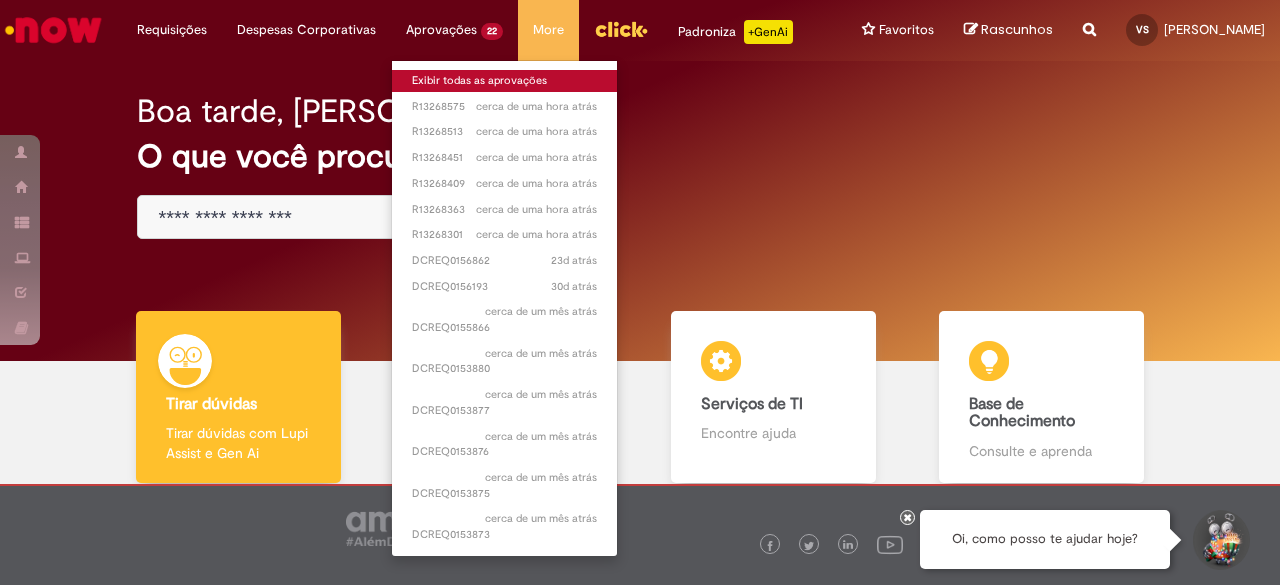click on "Exibir todas as aprovações" at bounding box center [504, 81] 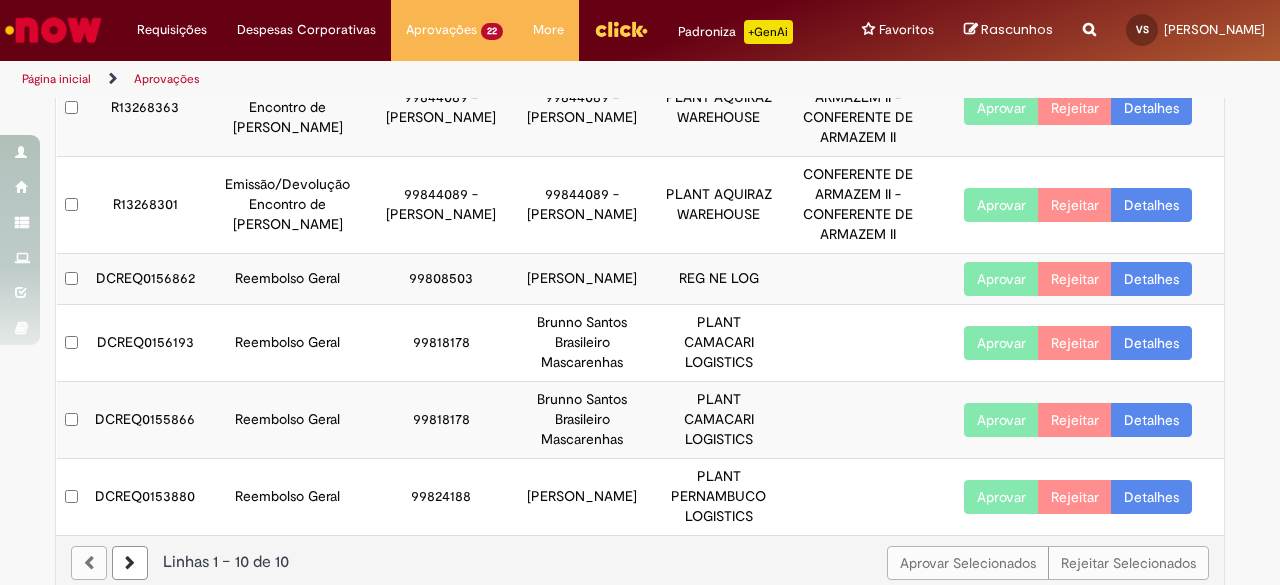 scroll, scrollTop: 577, scrollLeft: 0, axis: vertical 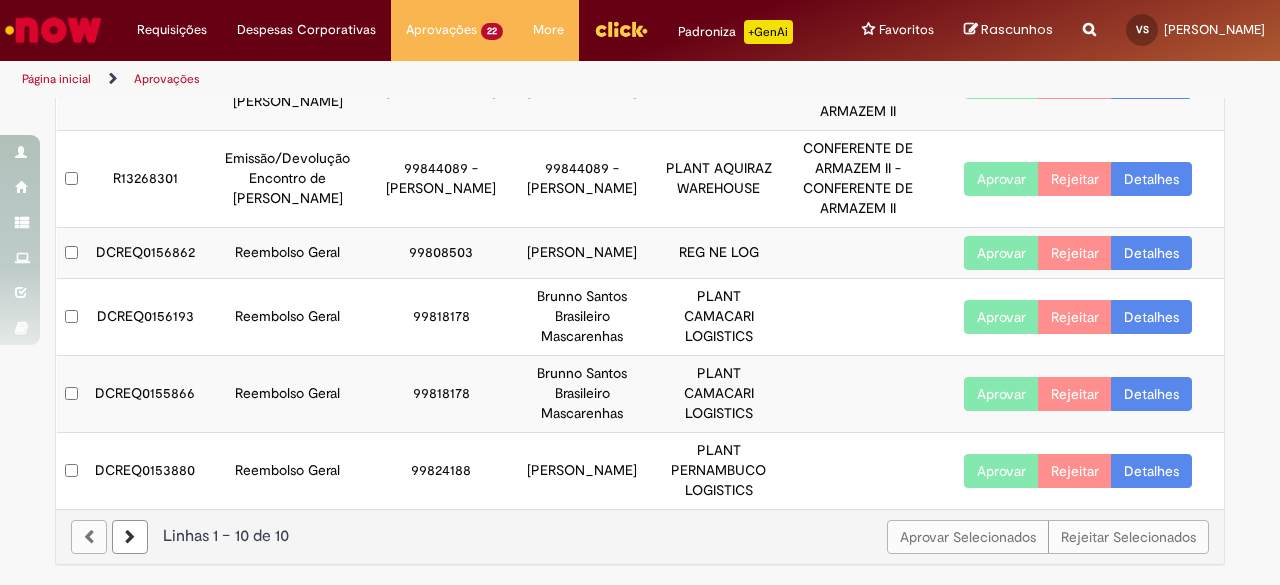 click on "Aprovar" at bounding box center [1001, 317] 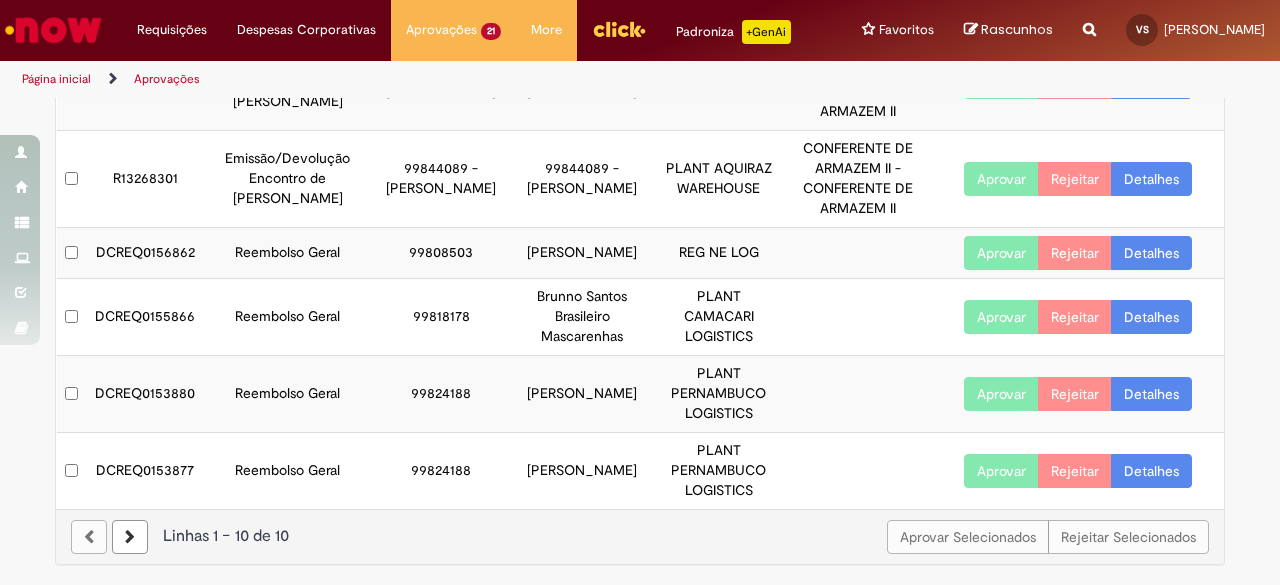 click on "Aprovar" at bounding box center [1001, 394] 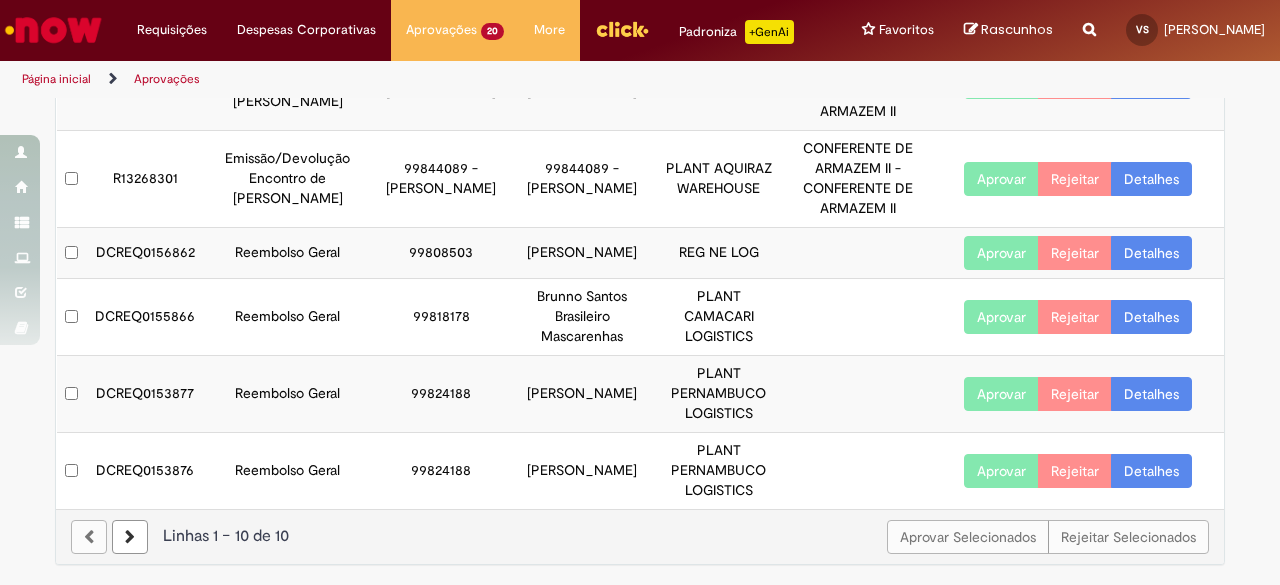 click on "Aprovar" at bounding box center (1001, 471) 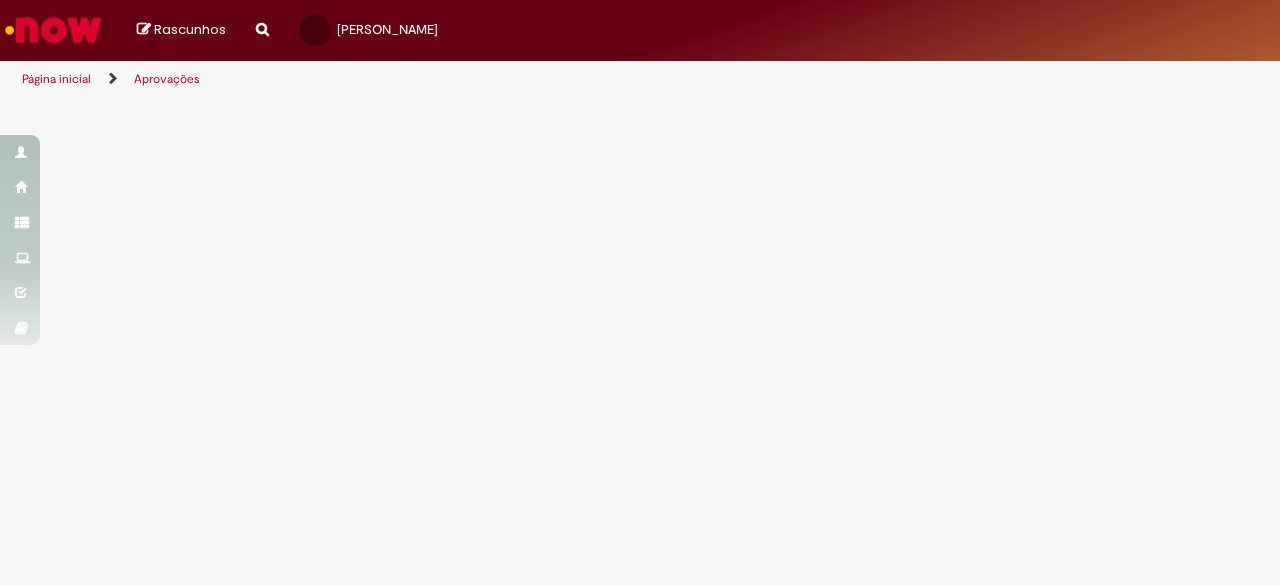 scroll, scrollTop: 0, scrollLeft: 0, axis: both 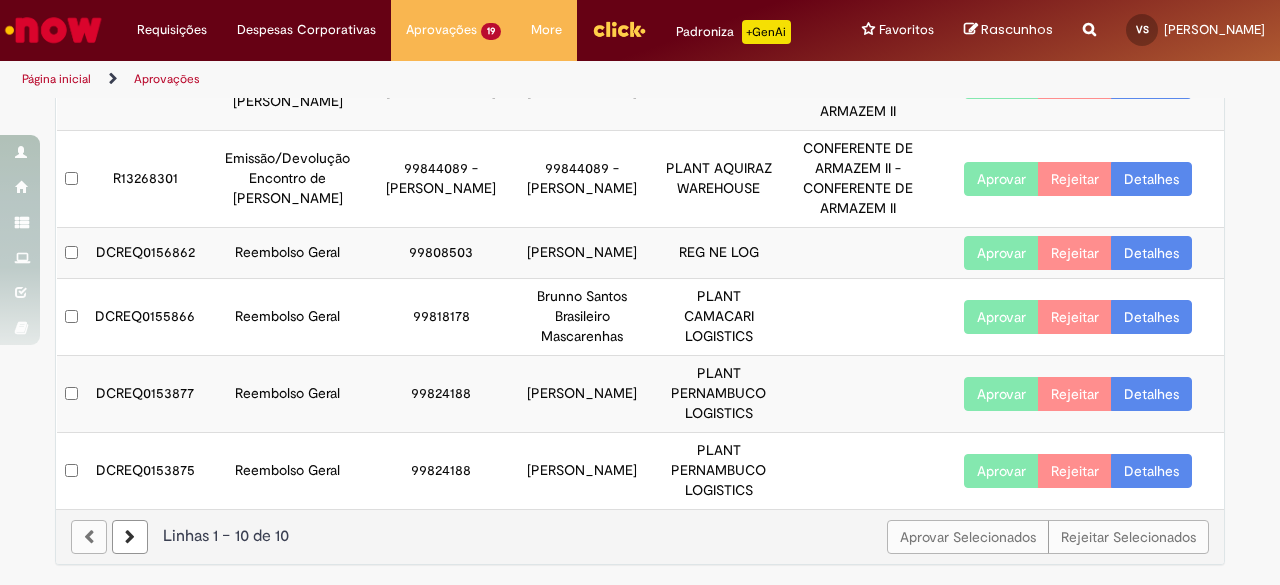 click on "Aprovar" at bounding box center [1001, 317] 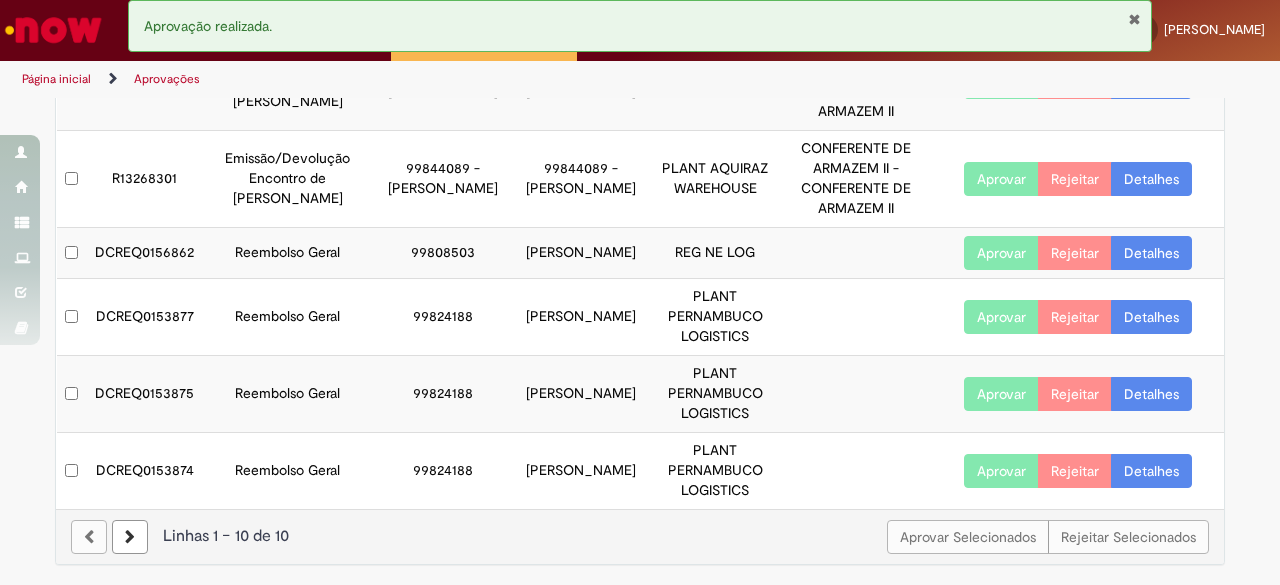 scroll, scrollTop: 597, scrollLeft: 0, axis: vertical 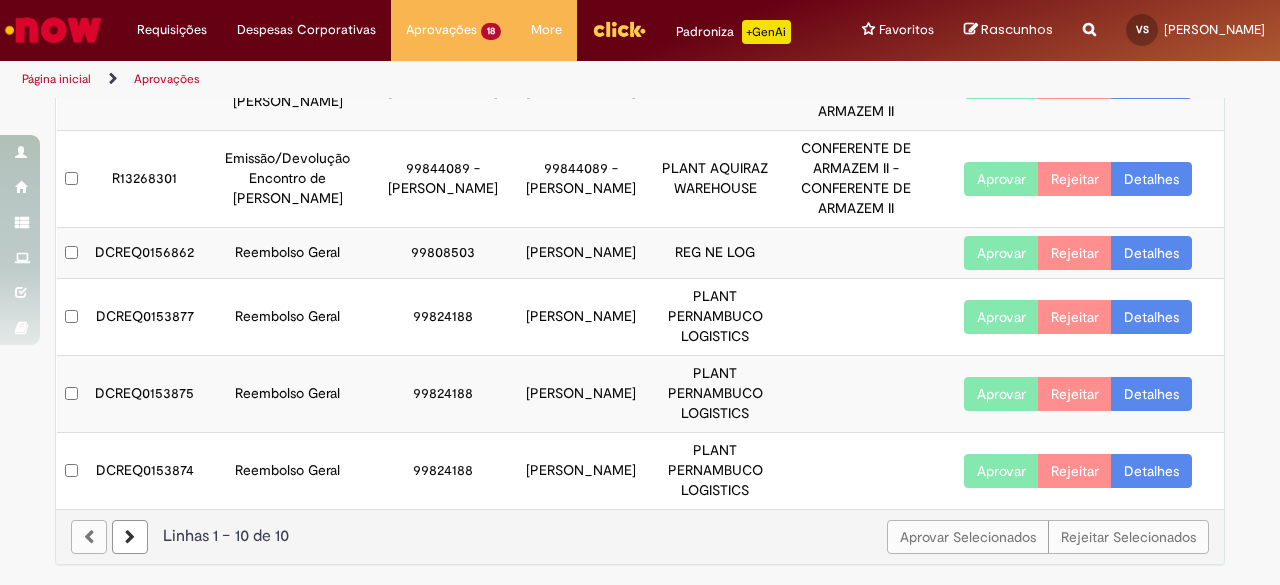 click on "Aprovar" at bounding box center [1001, 471] 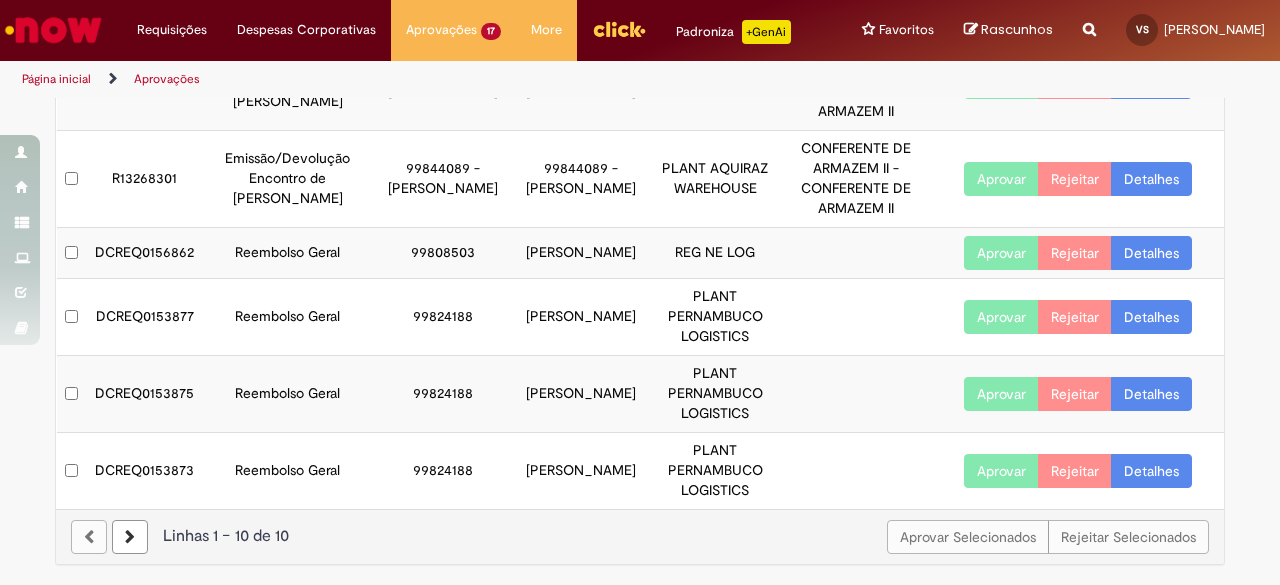 click on "Aprovar" at bounding box center [1001, 317] 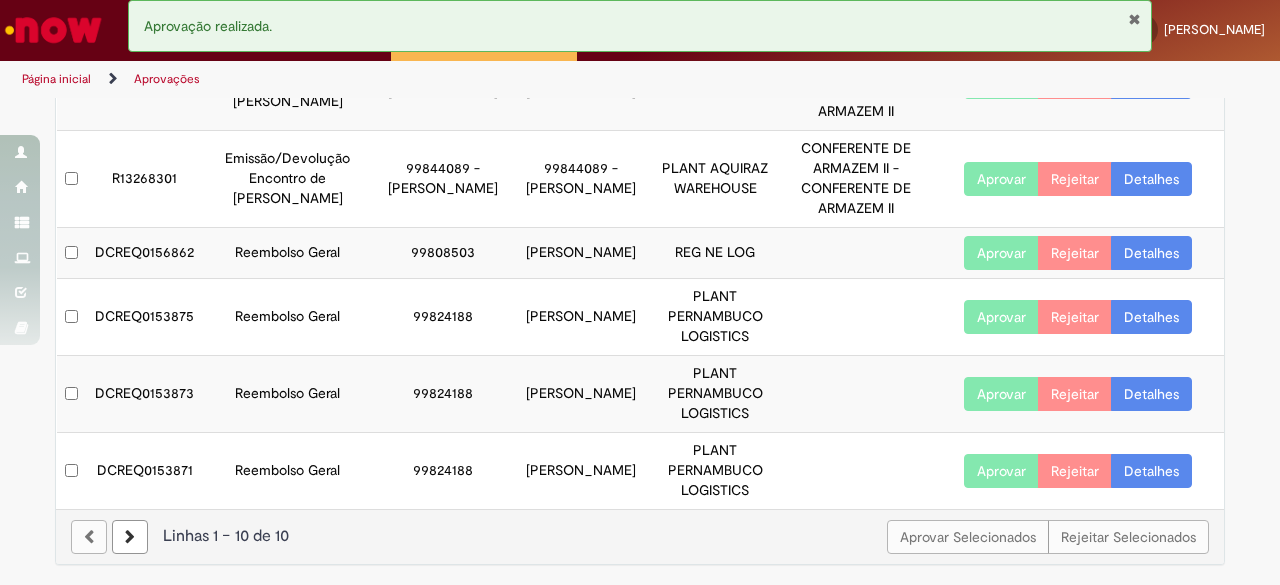 click on "Aprovar" at bounding box center (1001, 317) 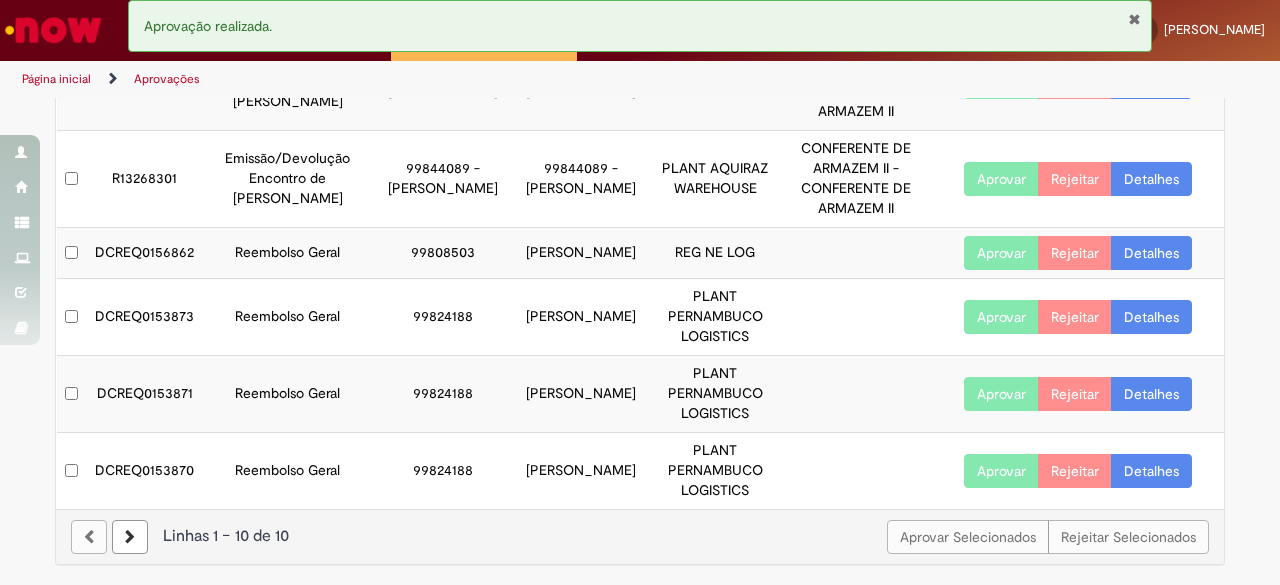 click on "Aprovar" at bounding box center [1001, 394] 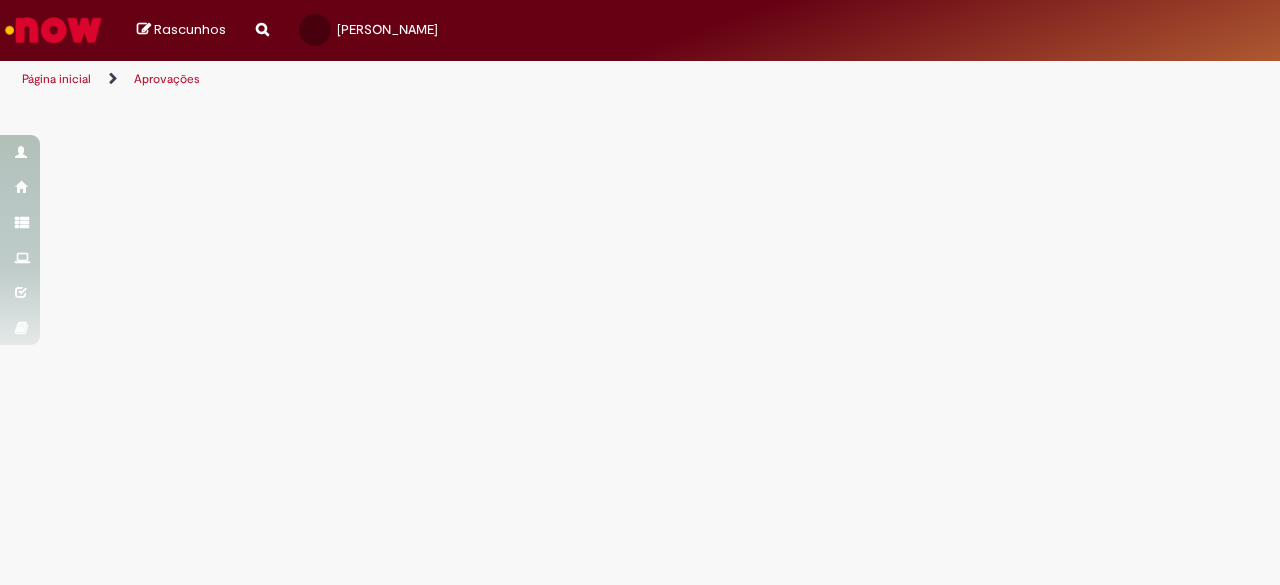 scroll, scrollTop: 0, scrollLeft: 0, axis: both 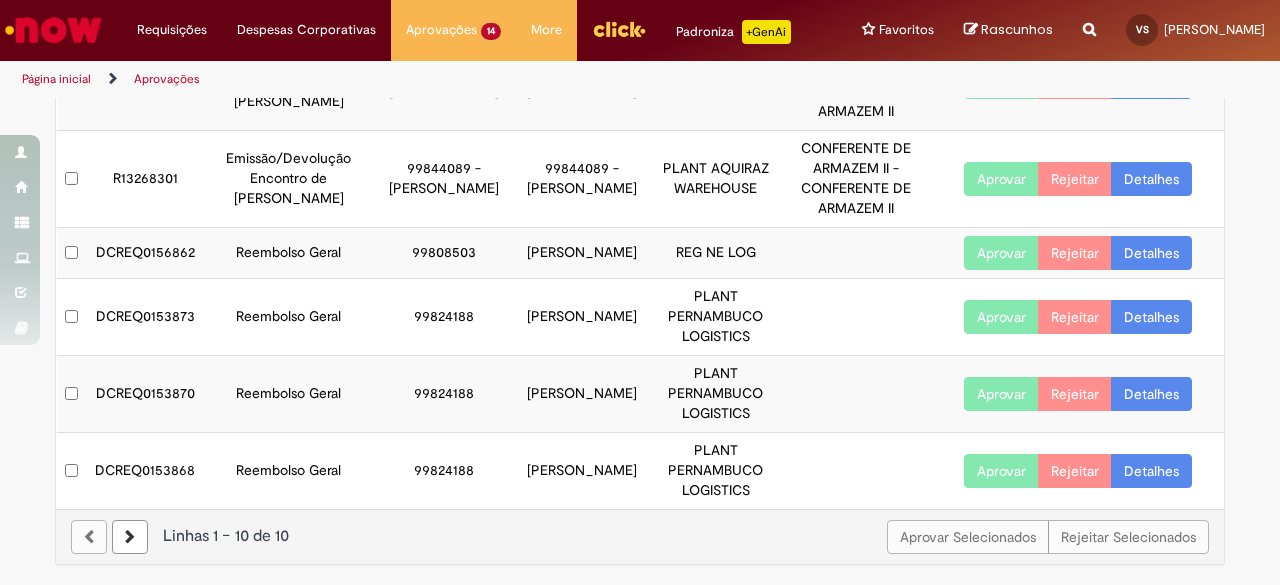 click on "Aprovar" at bounding box center [1001, 471] 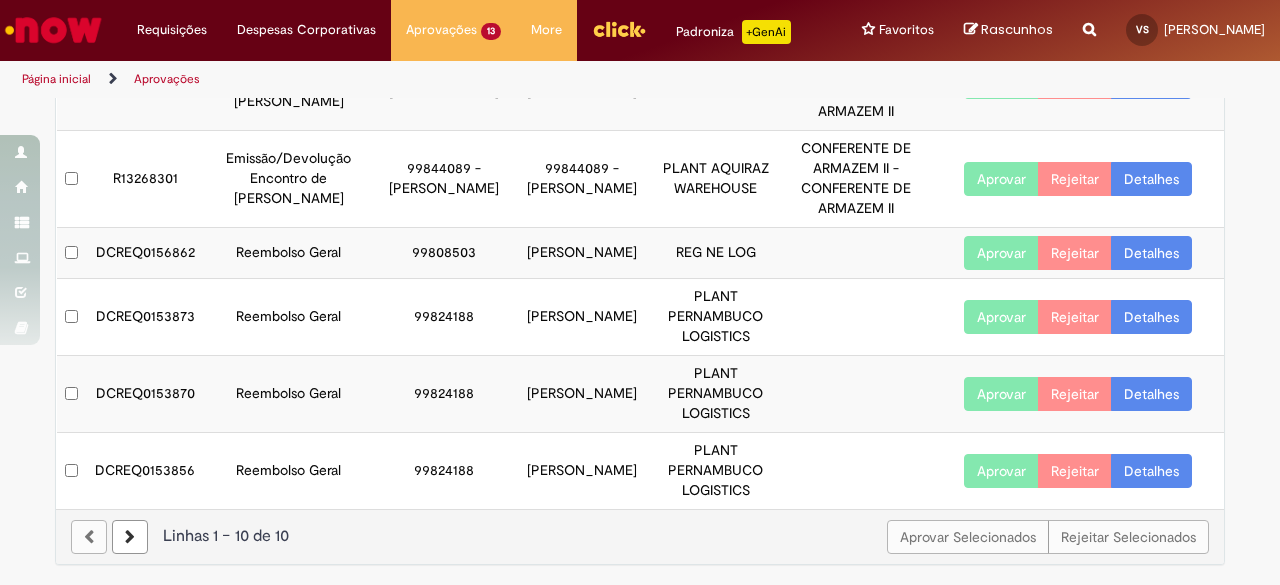 click on "Aprovar" at bounding box center [1001, 317] 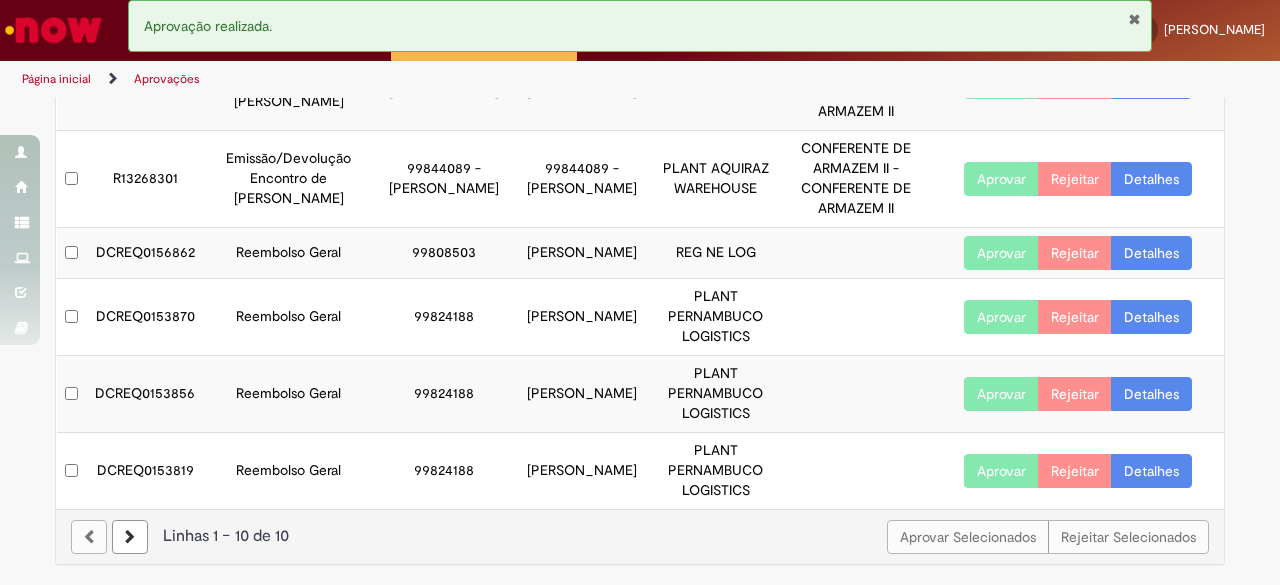 click on "Aprovar" at bounding box center (1001, 394) 